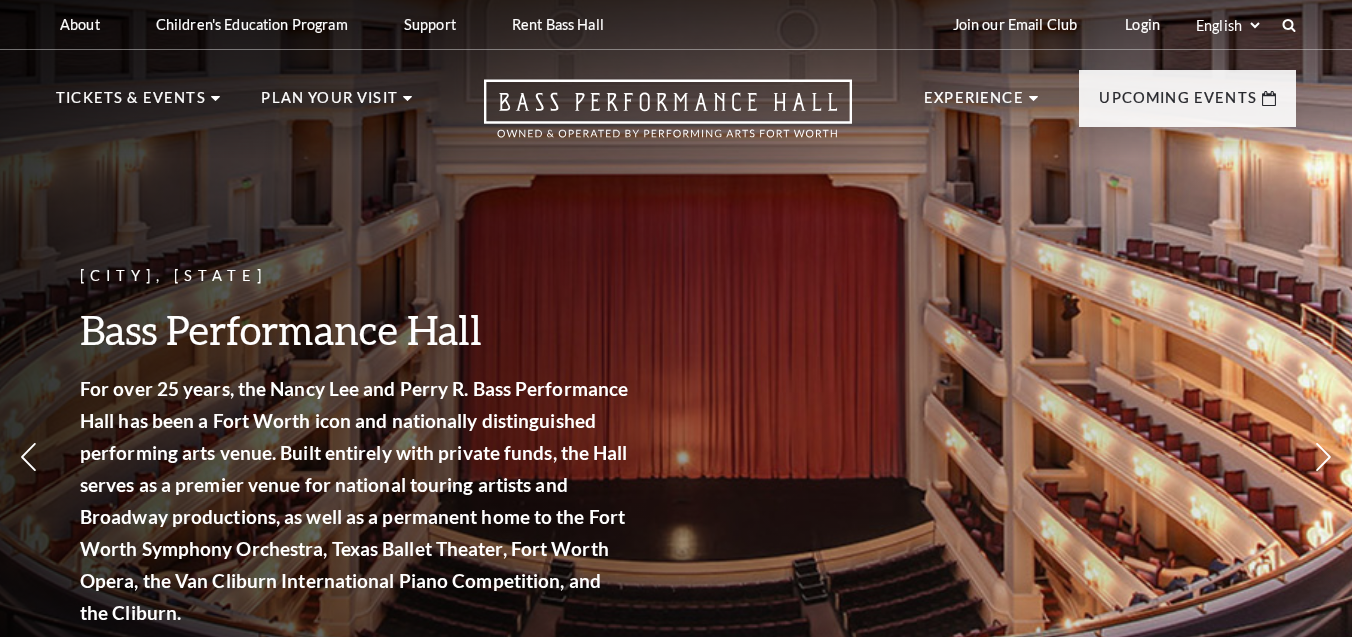 scroll, scrollTop: 0, scrollLeft: 0, axis: both 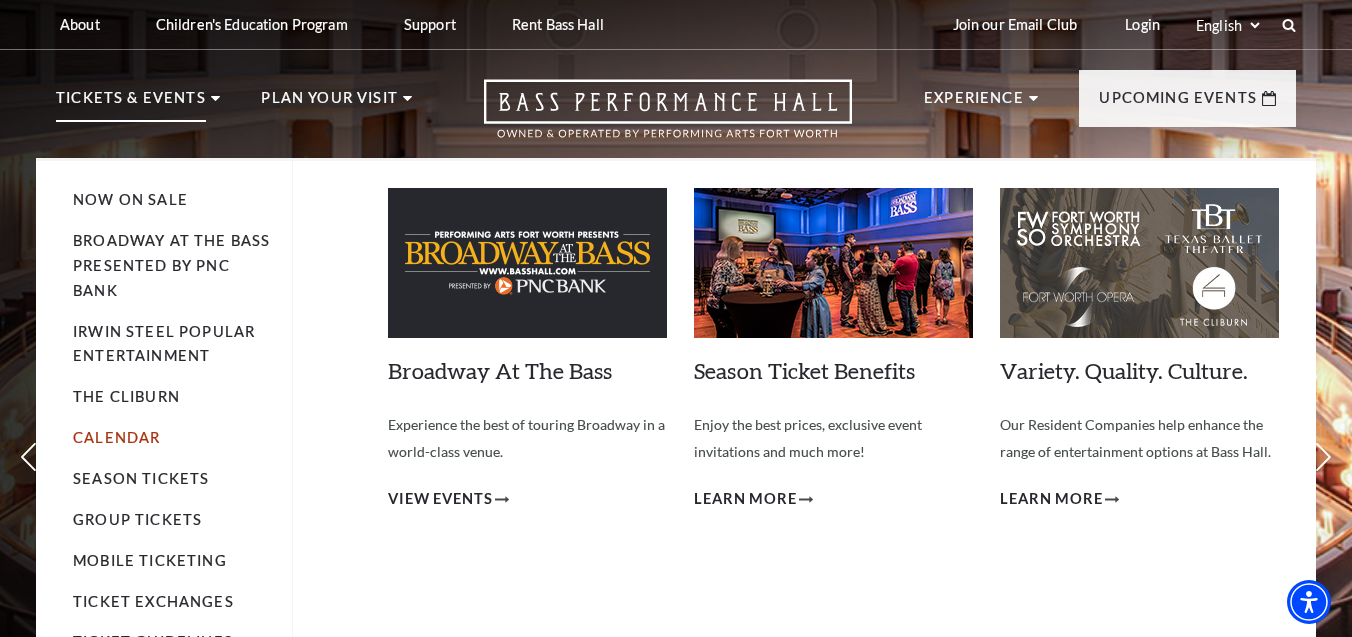 click on "Calendar" at bounding box center [116, 437] 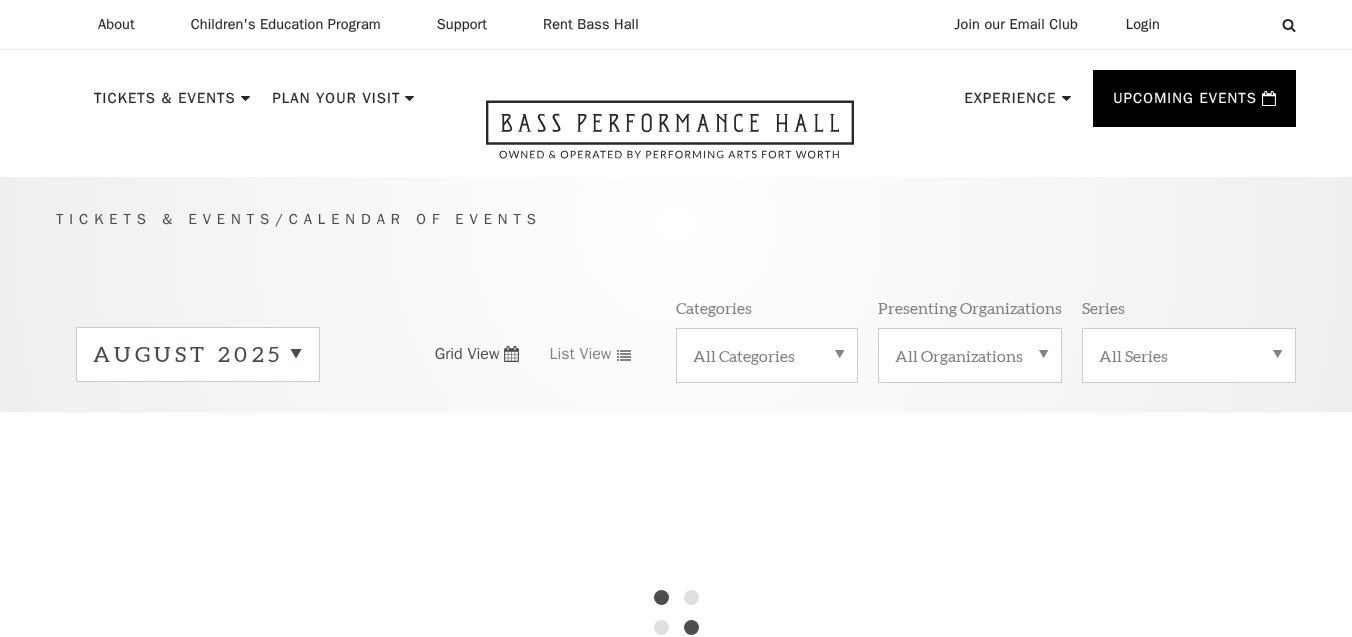 scroll, scrollTop: 0, scrollLeft: 0, axis: both 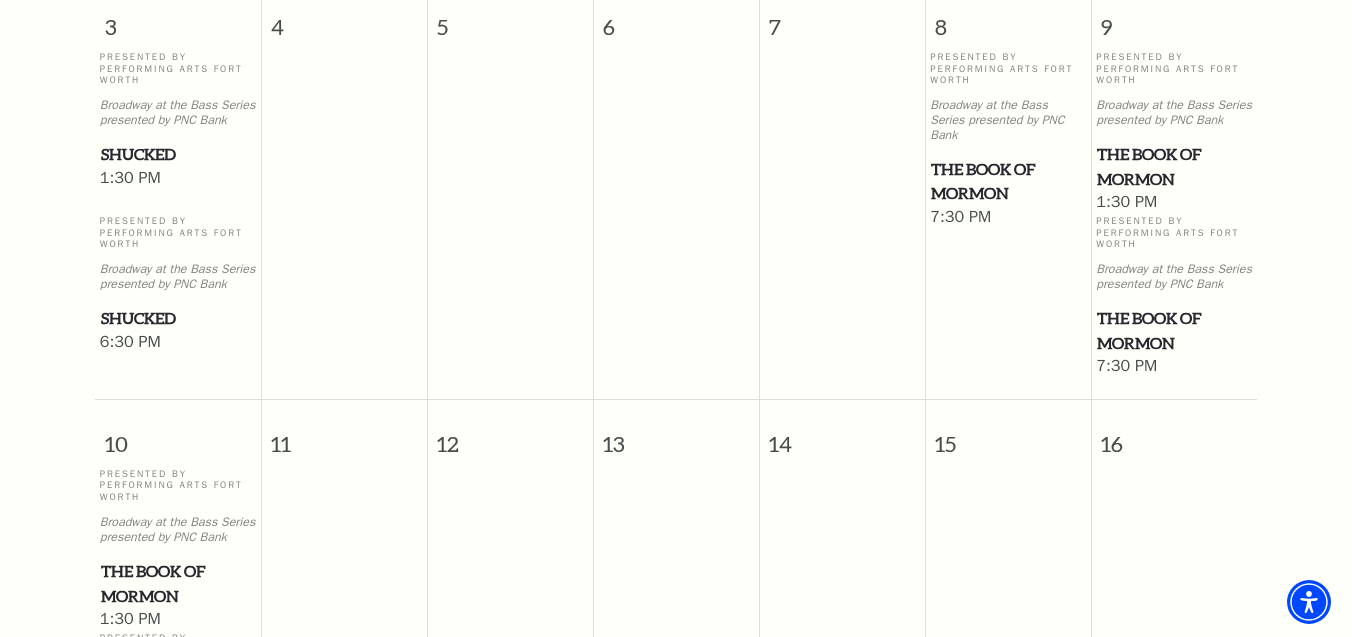click on "7:30 PM" at bounding box center (1008, 218) 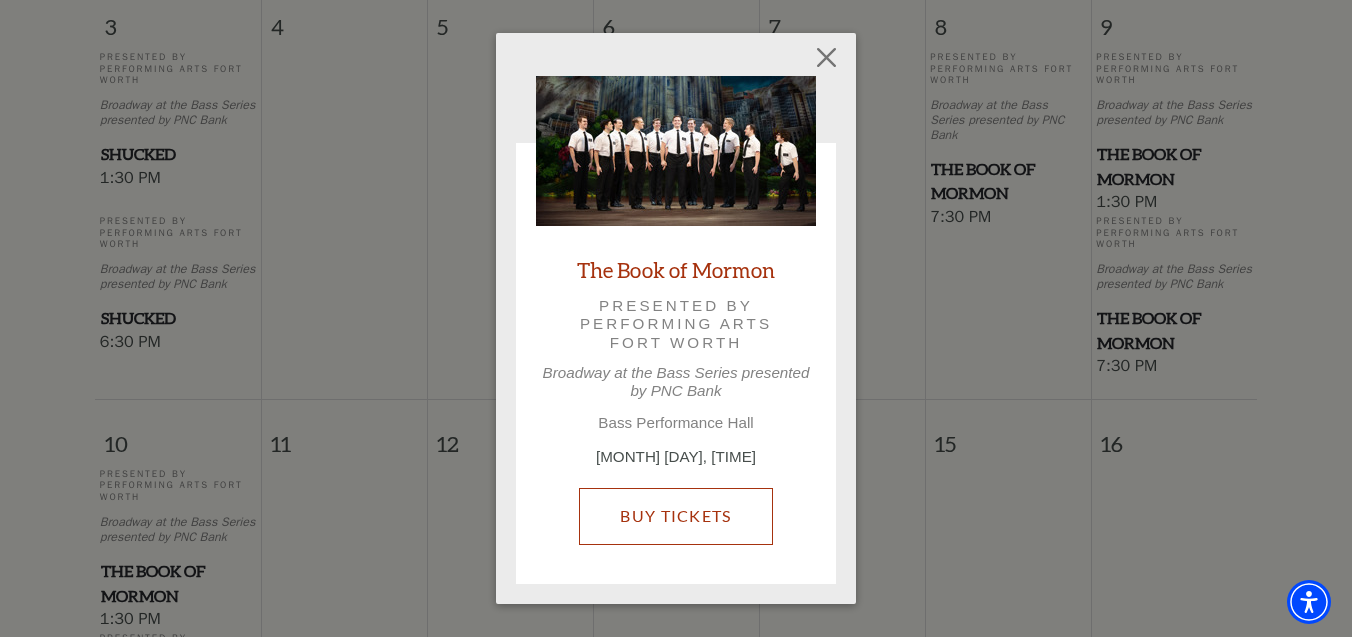 click on "Buy Tickets" at bounding box center [675, 516] 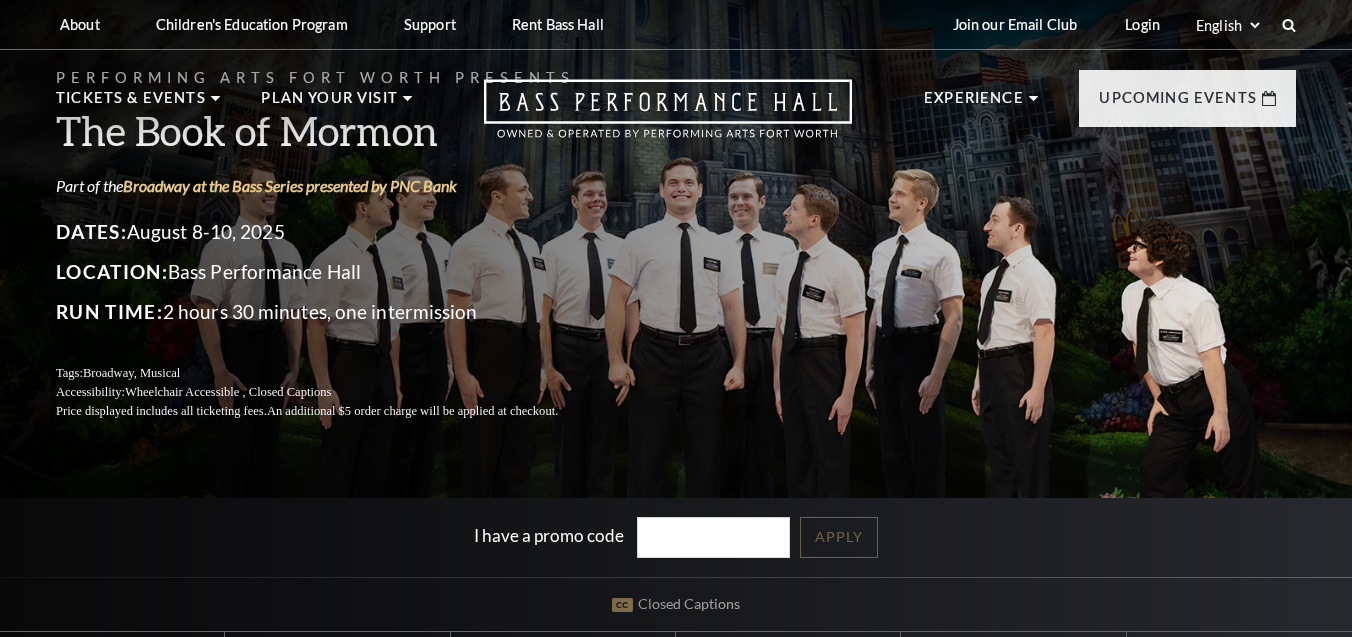 scroll, scrollTop: 0, scrollLeft: 0, axis: both 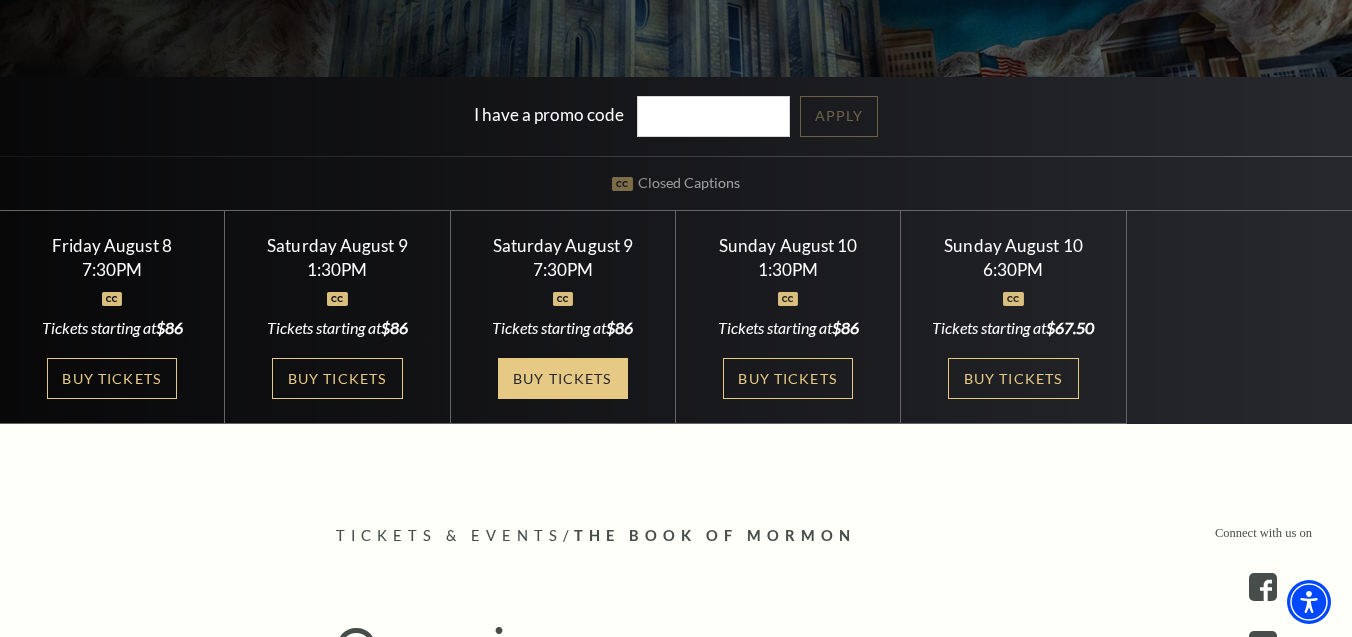 click on "Buy Tickets" at bounding box center (563, 378) 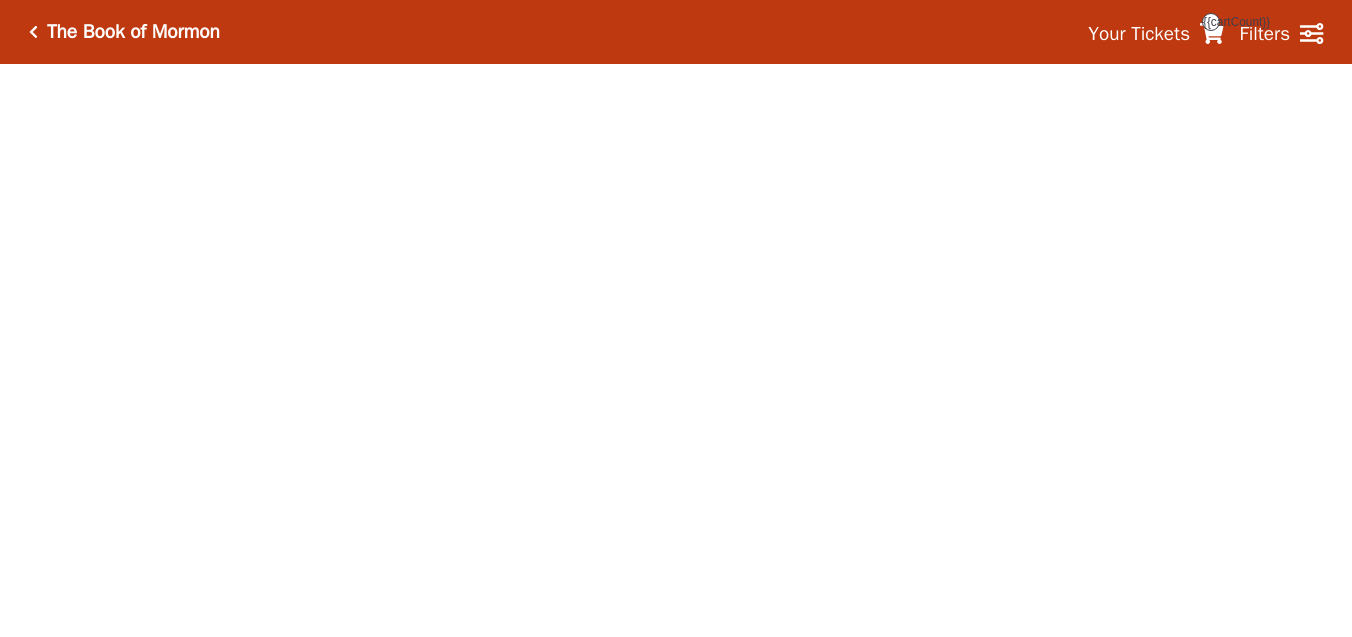 scroll, scrollTop: 0, scrollLeft: 0, axis: both 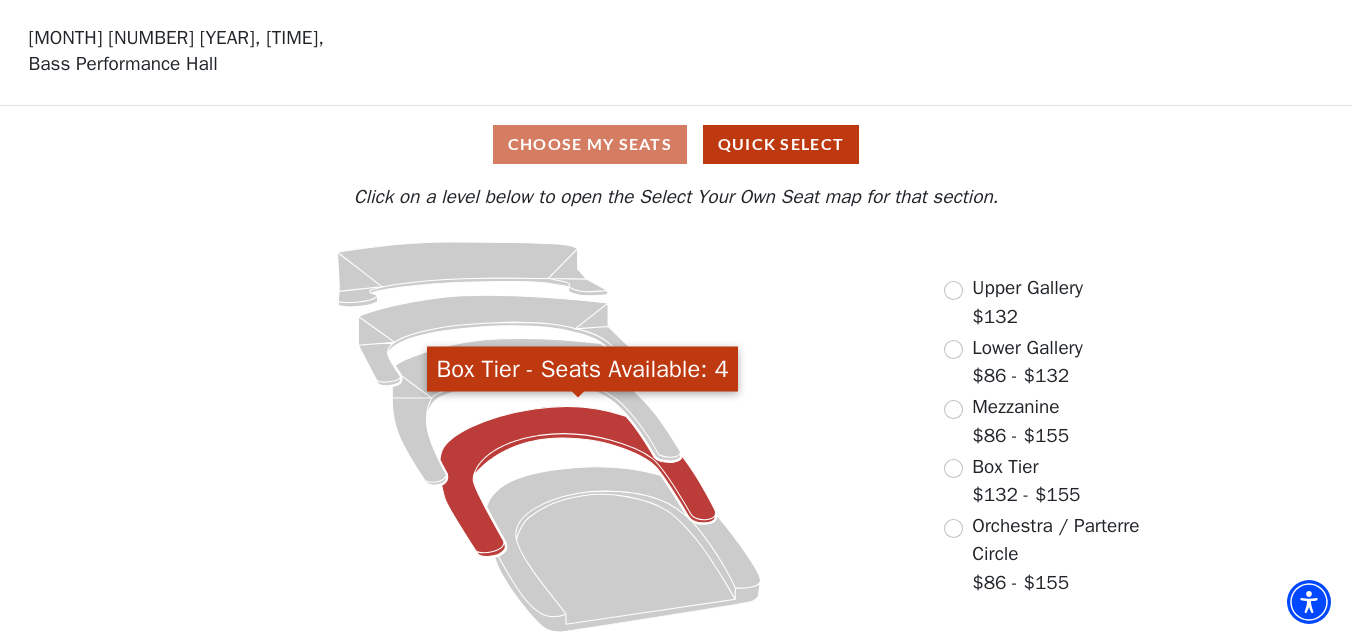 click 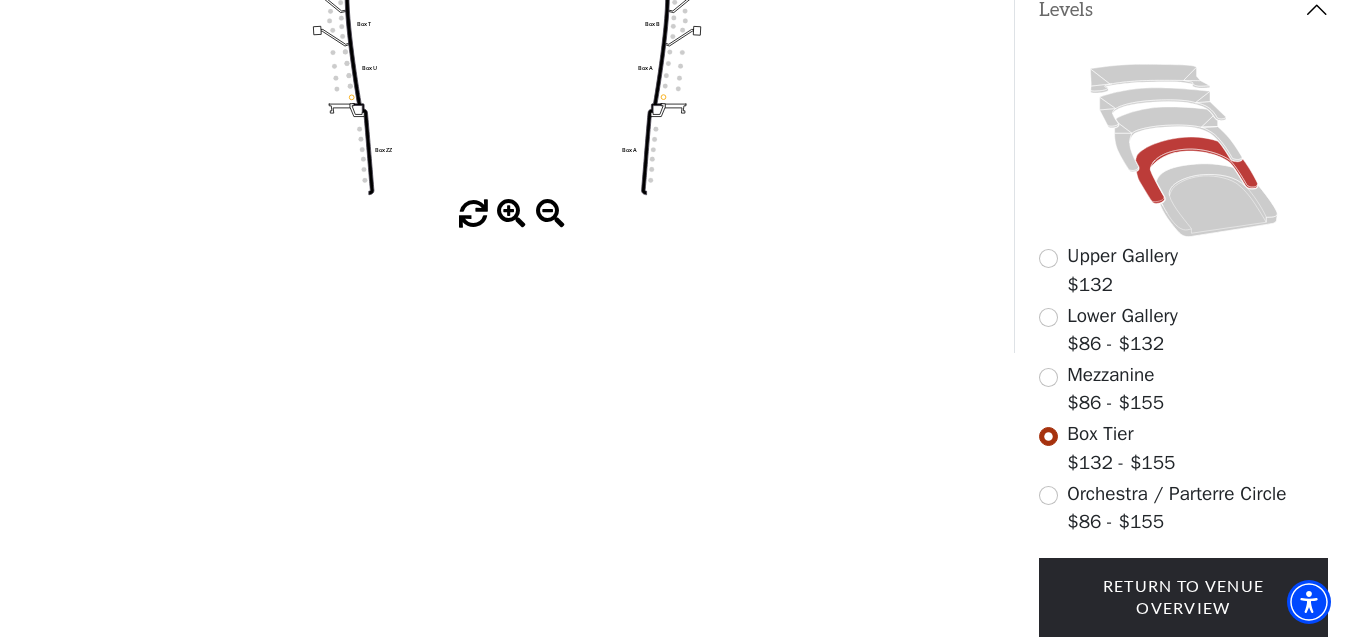 scroll, scrollTop: 461, scrollLeft: 0, axis: vertical 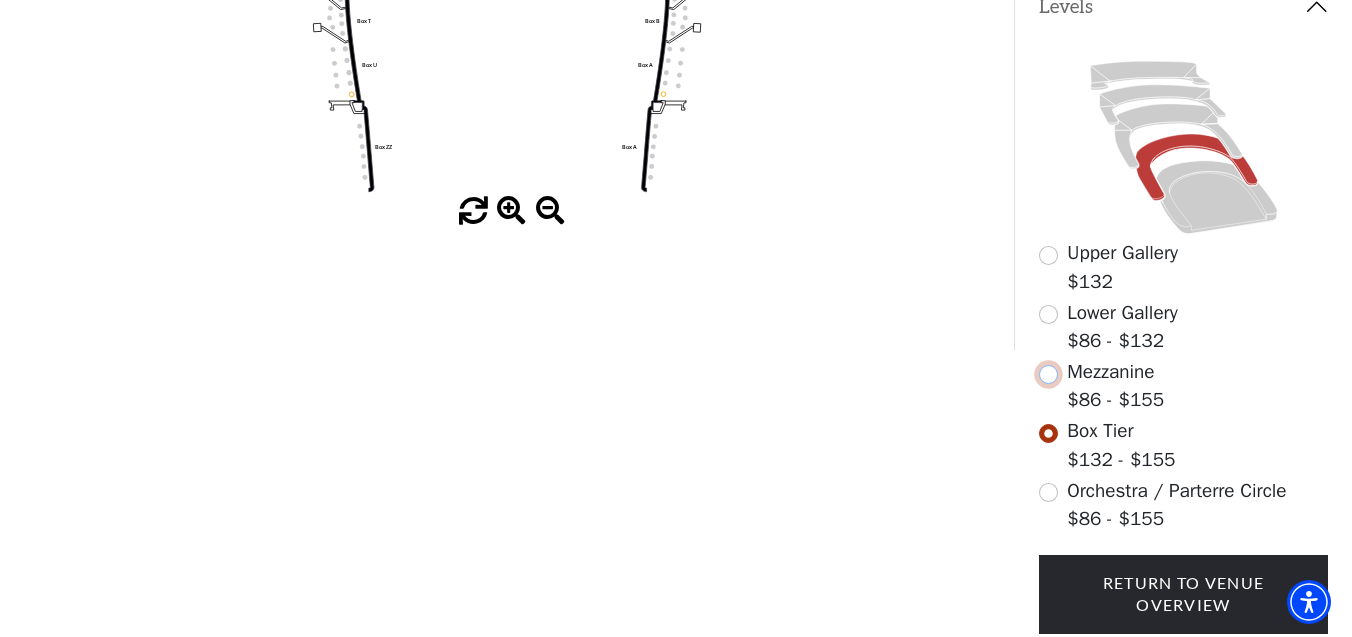click at bounding box center (1048, 374) 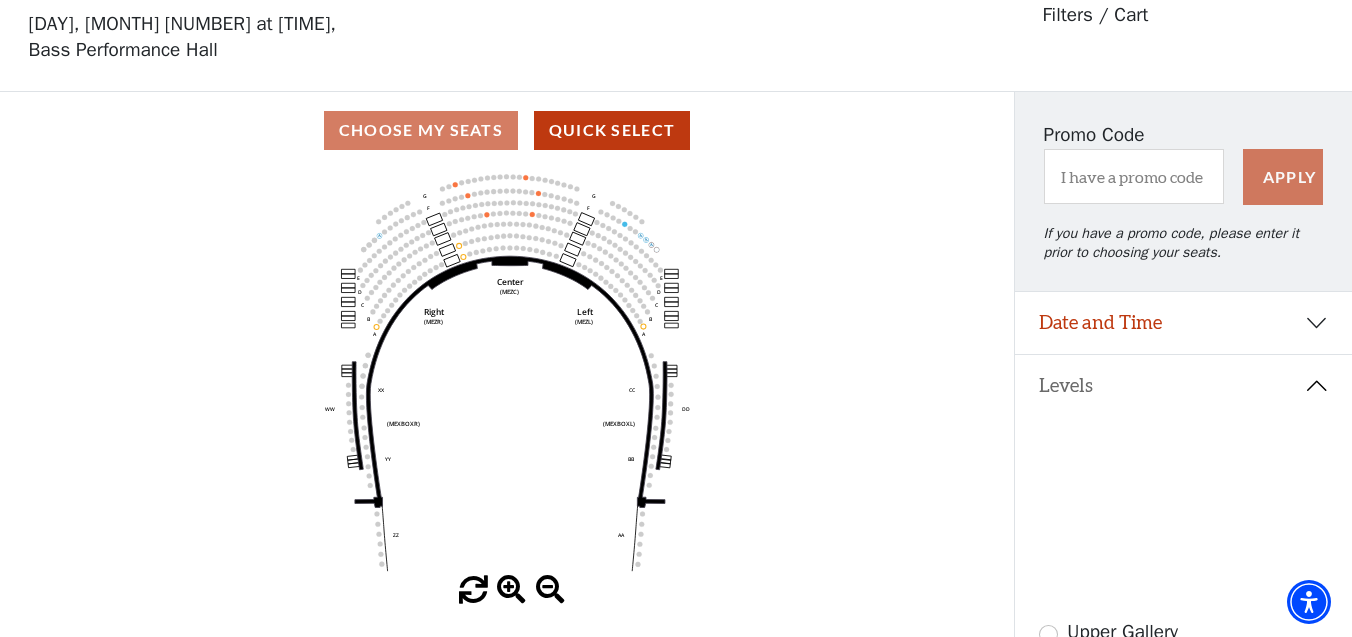 scroll, scrollTop: 92, scrollLeft: 0, axis: vertical 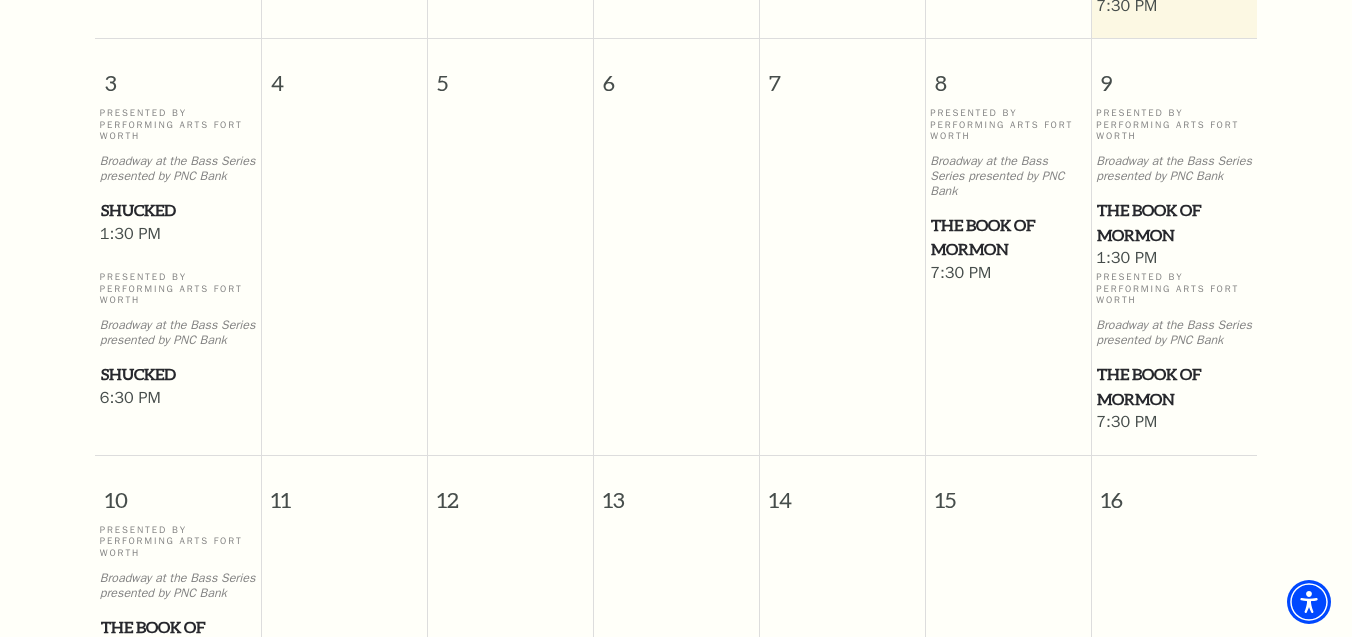 click on "The Book of Mormon" at bounding box center [1008, 237] 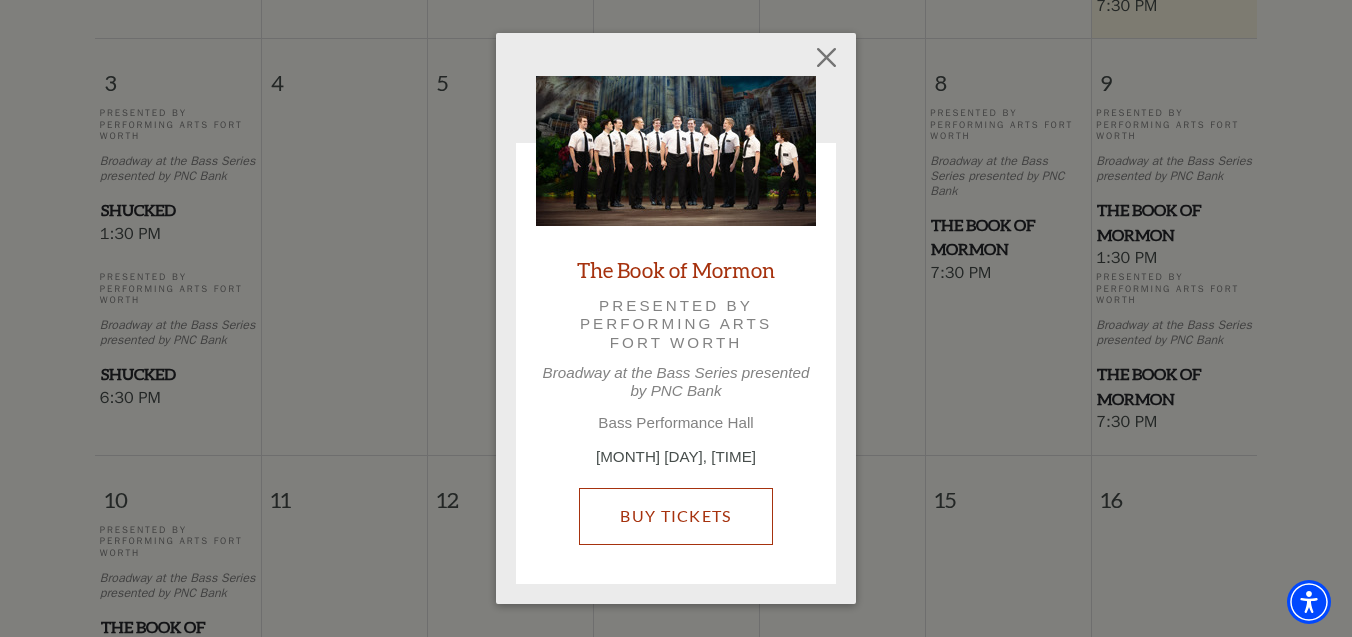 click on "Buy Tickets" at bounding box center [675, 516] 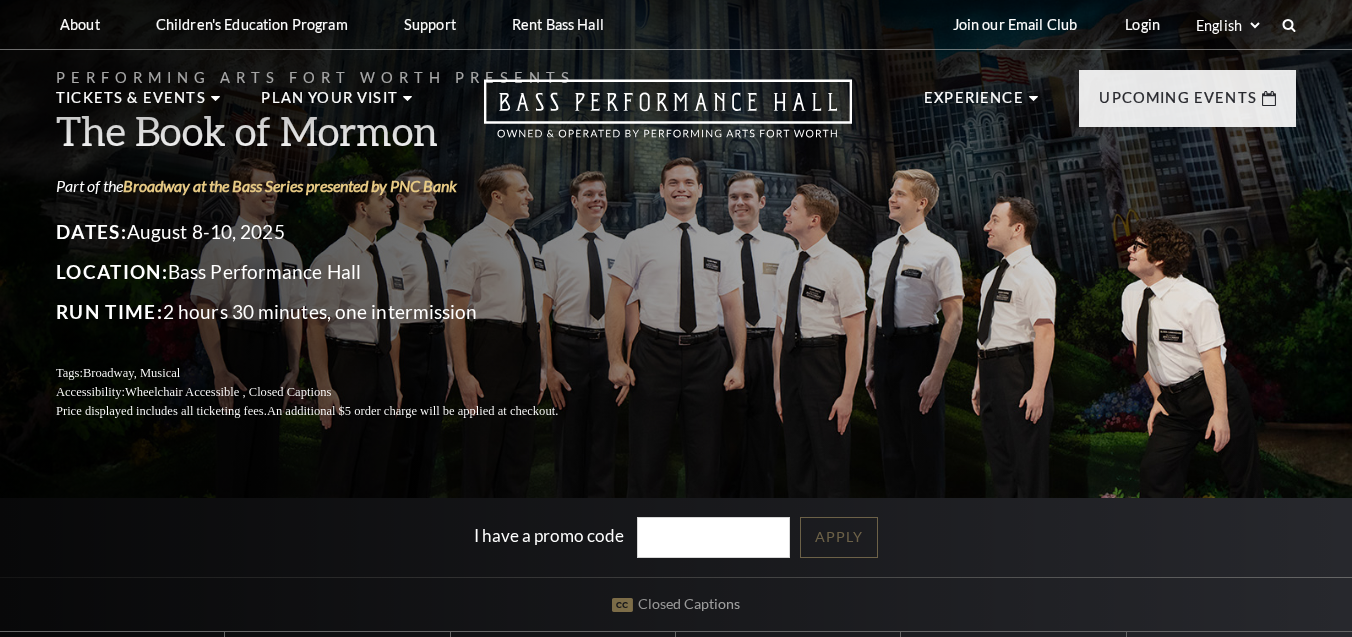 scroll, scrollTop: 0, scrollLeft: 0, axis: both 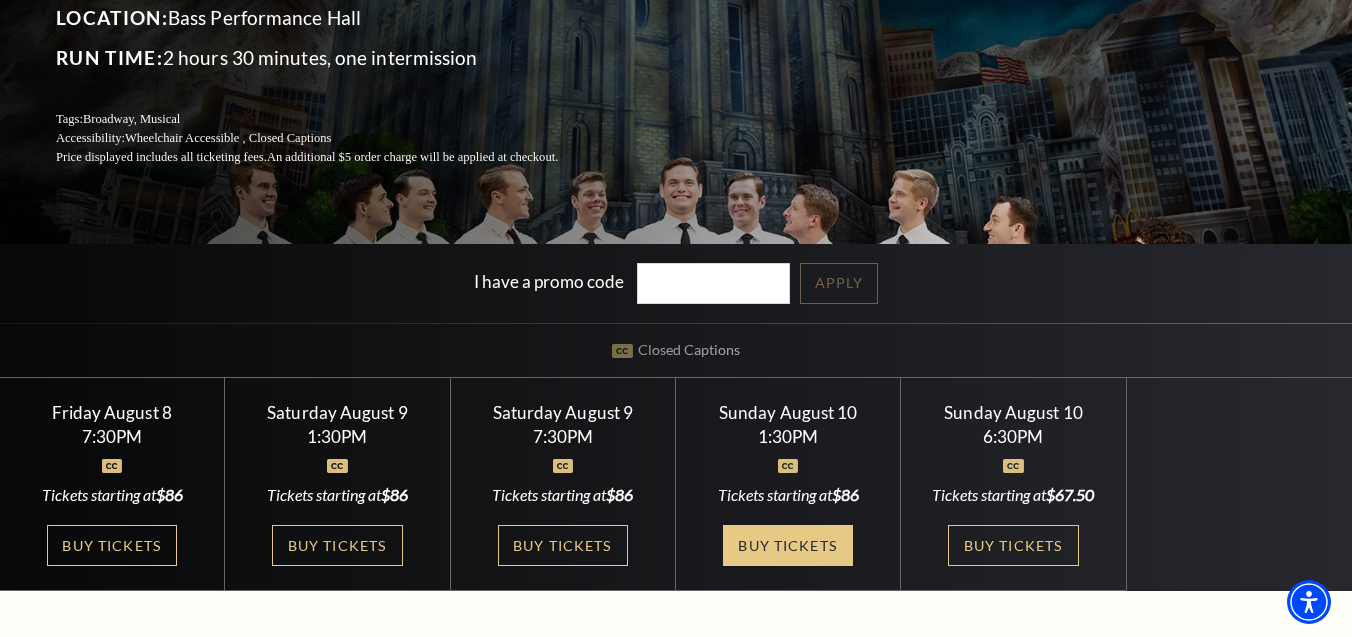 click on "Buy Tickets" at bounding box center (788, 545) 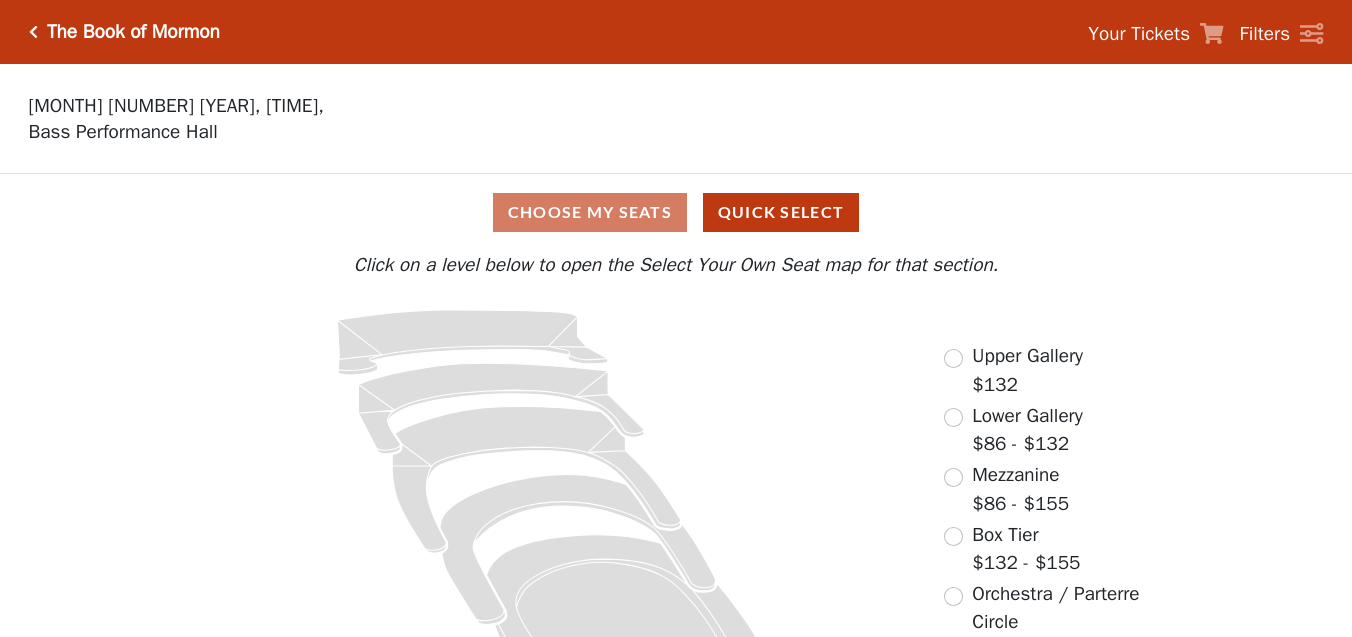 scroll, scrollTop: 0, scrollLeft: 0, axis: both 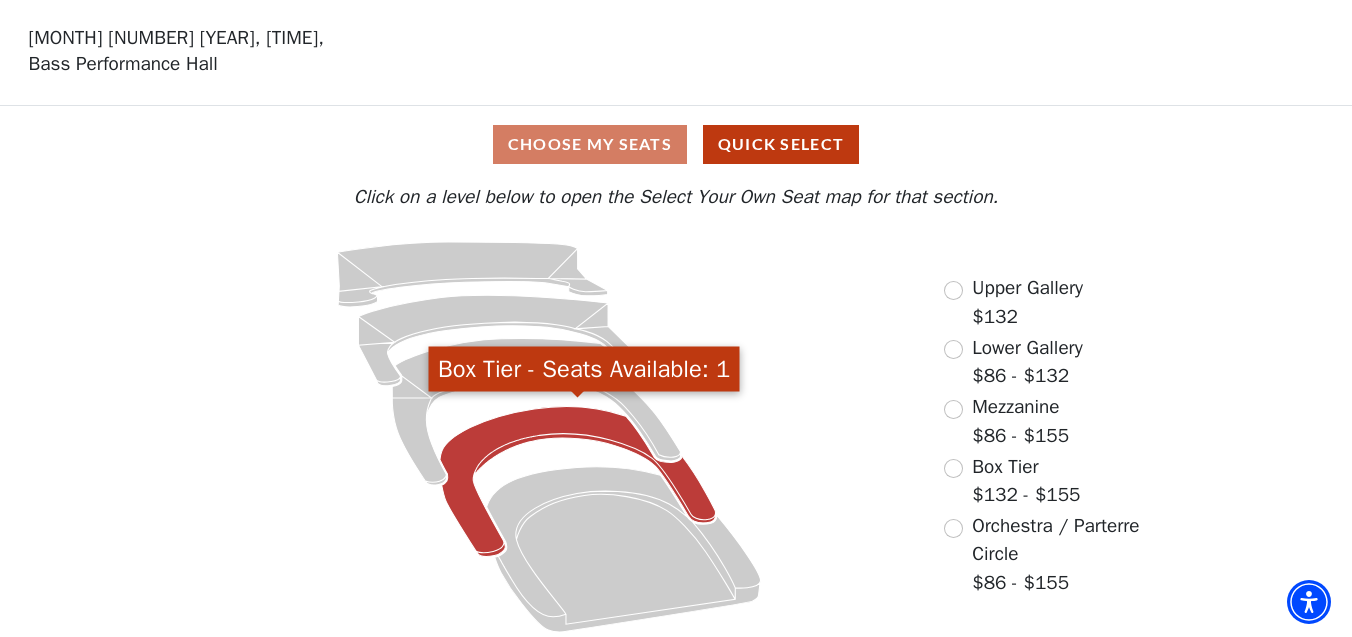 click 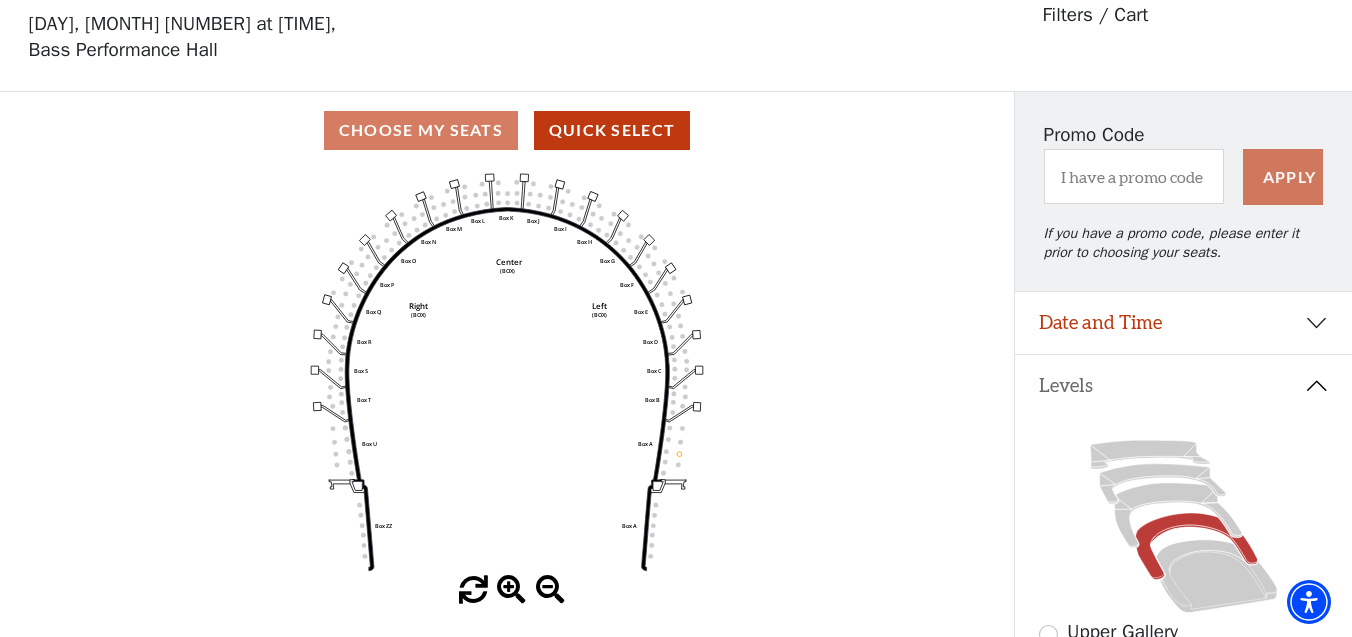 scroll, scrollTop: 92, scrollLeft: 0, axis: vertical 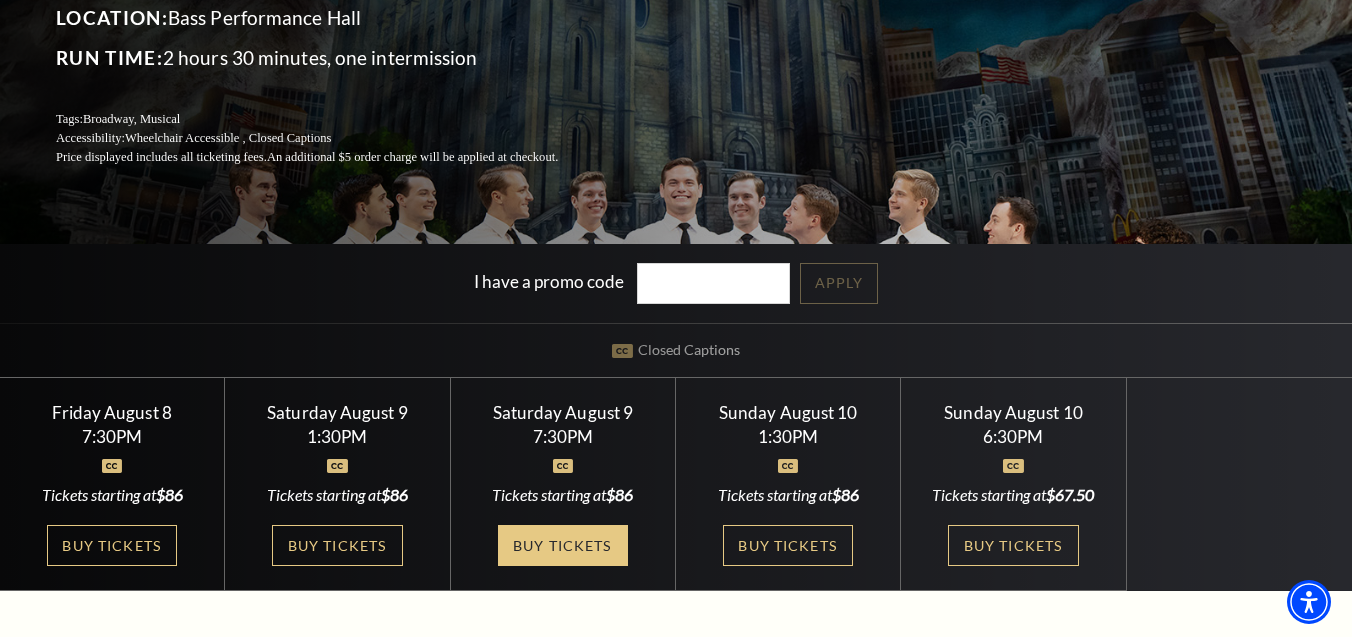 click on "Buy Tickets" at bounding box center [563, 545] 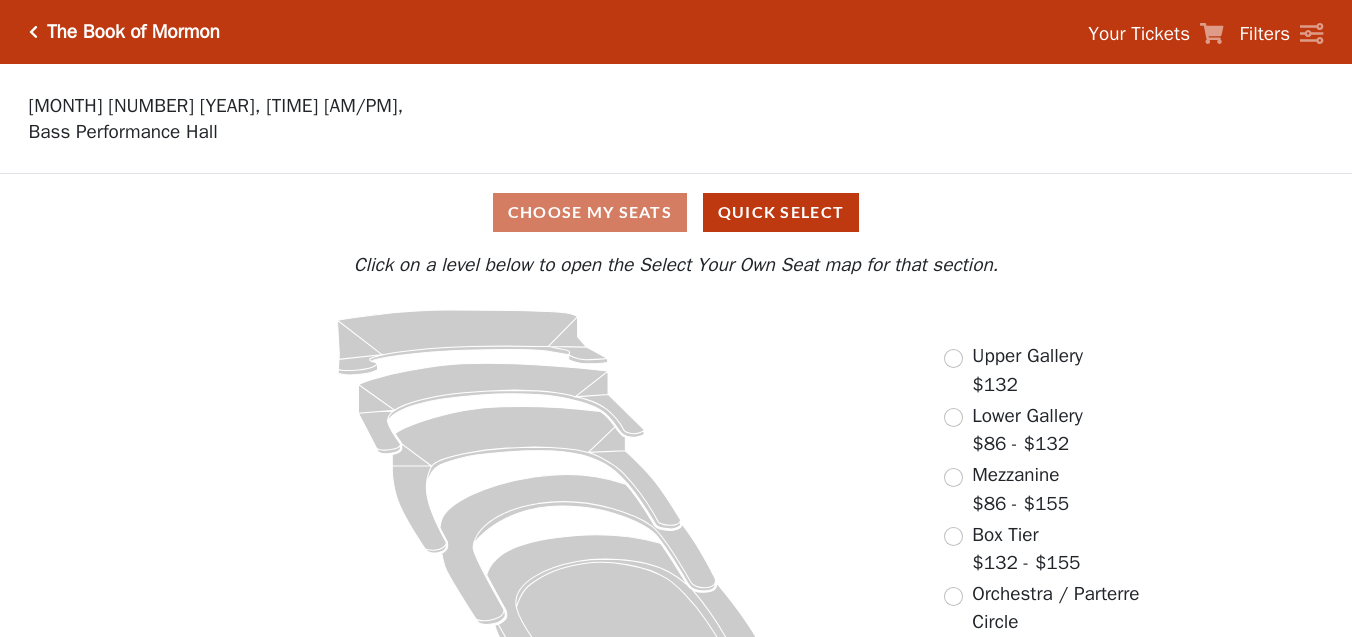 scroll, scrollTop: 0, scrollLeft: 0, axis: both 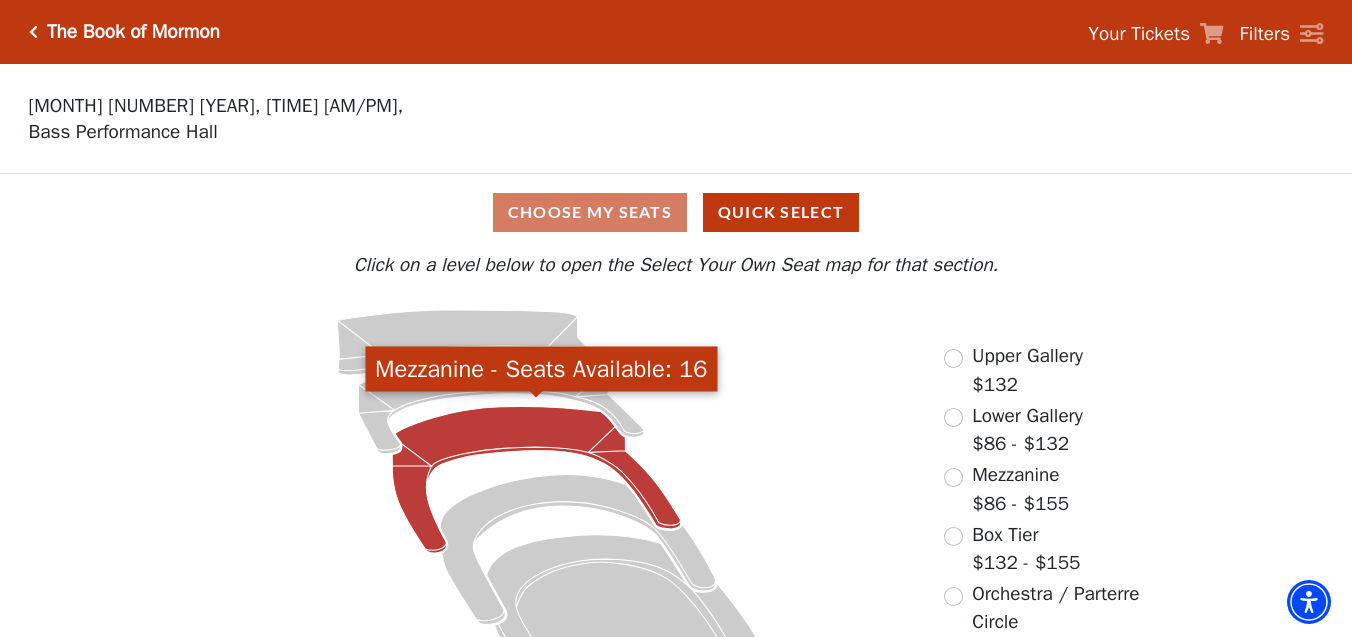 click 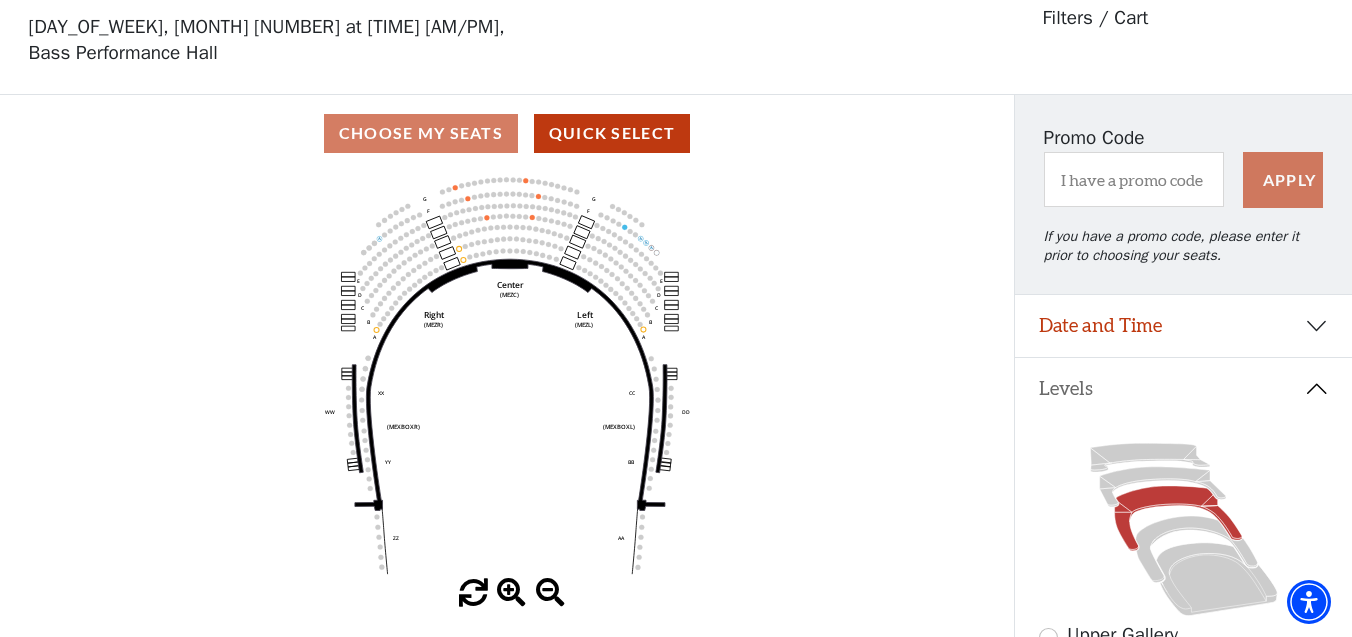 scroll, scrollTop: 92, scrollLeft: 0, axis: vertical 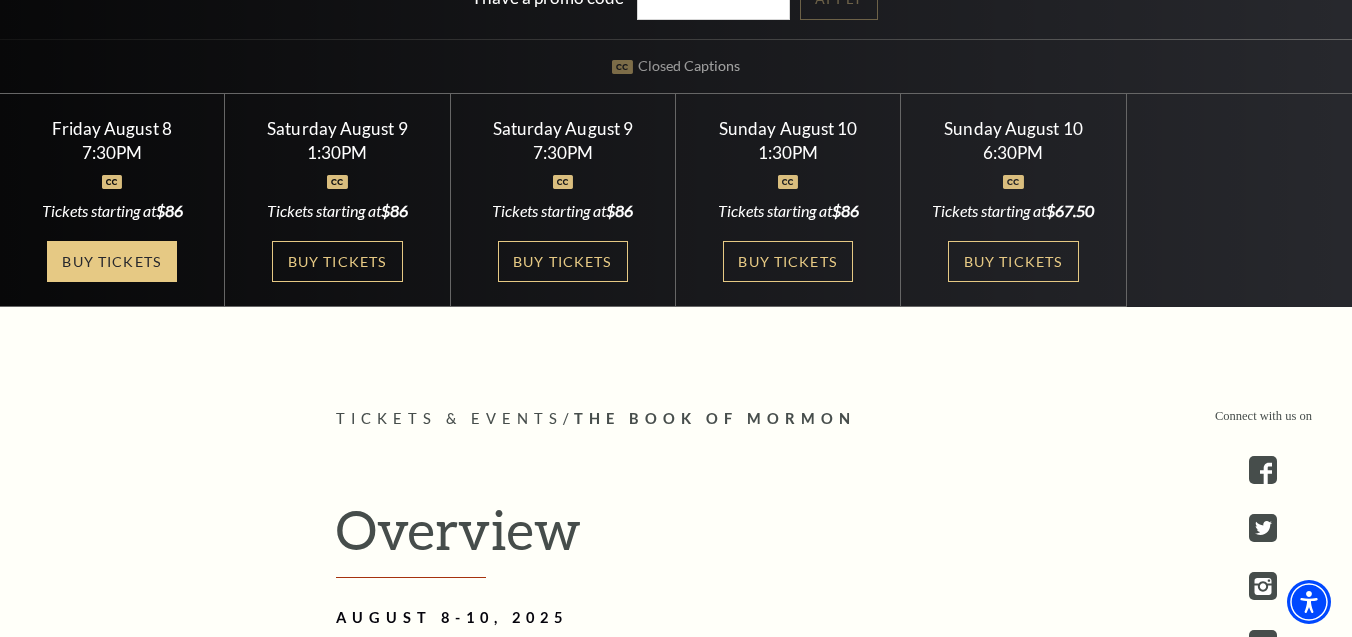 click on "Buy Tickets" at bounding box center (112, 261) 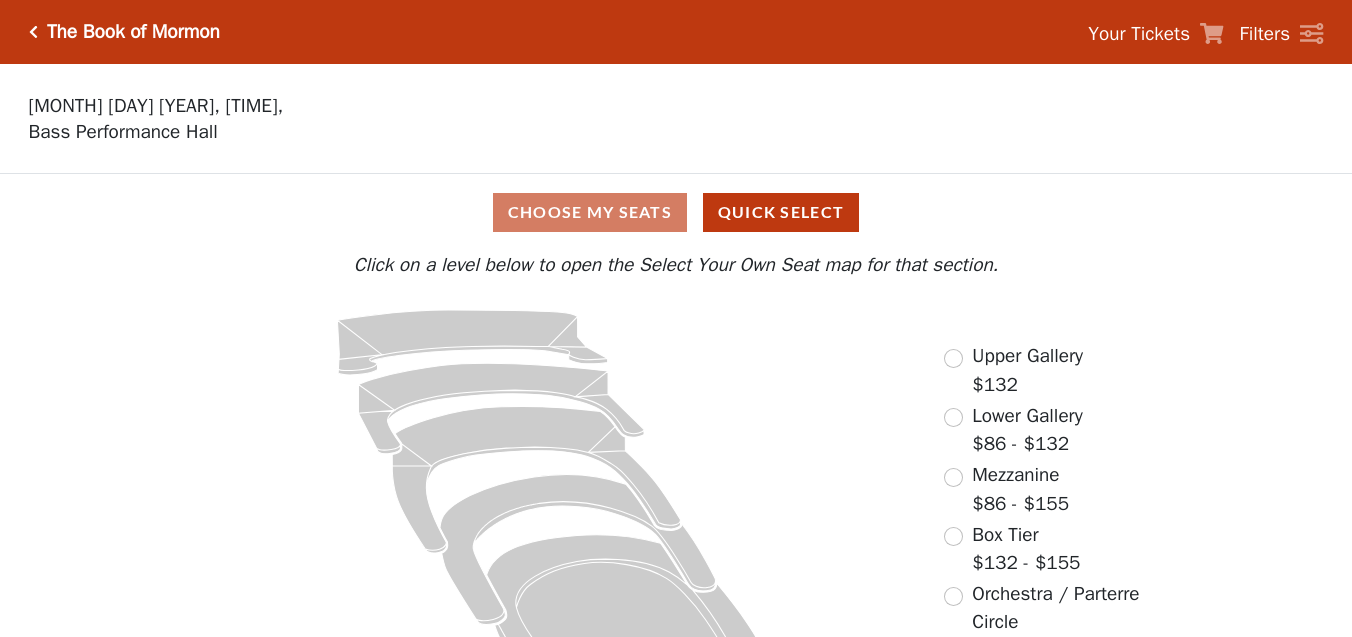 scroll, scrollTop: 0, scrollLeft: 0, axis: both 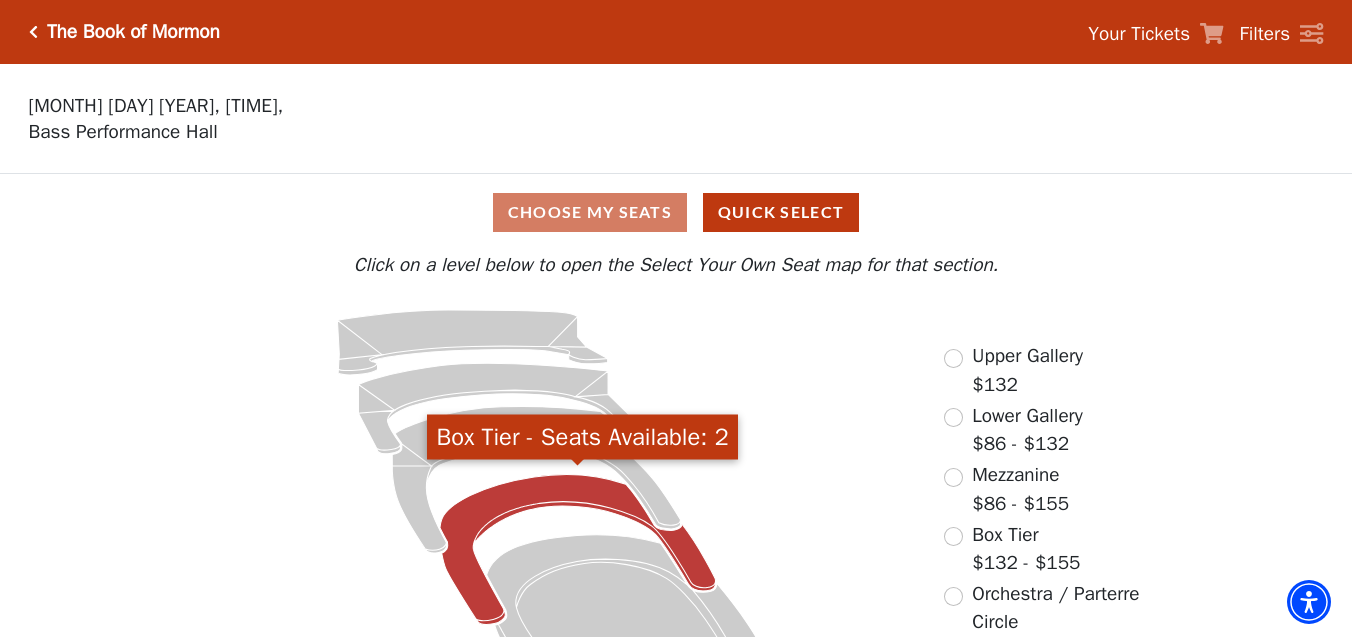 click 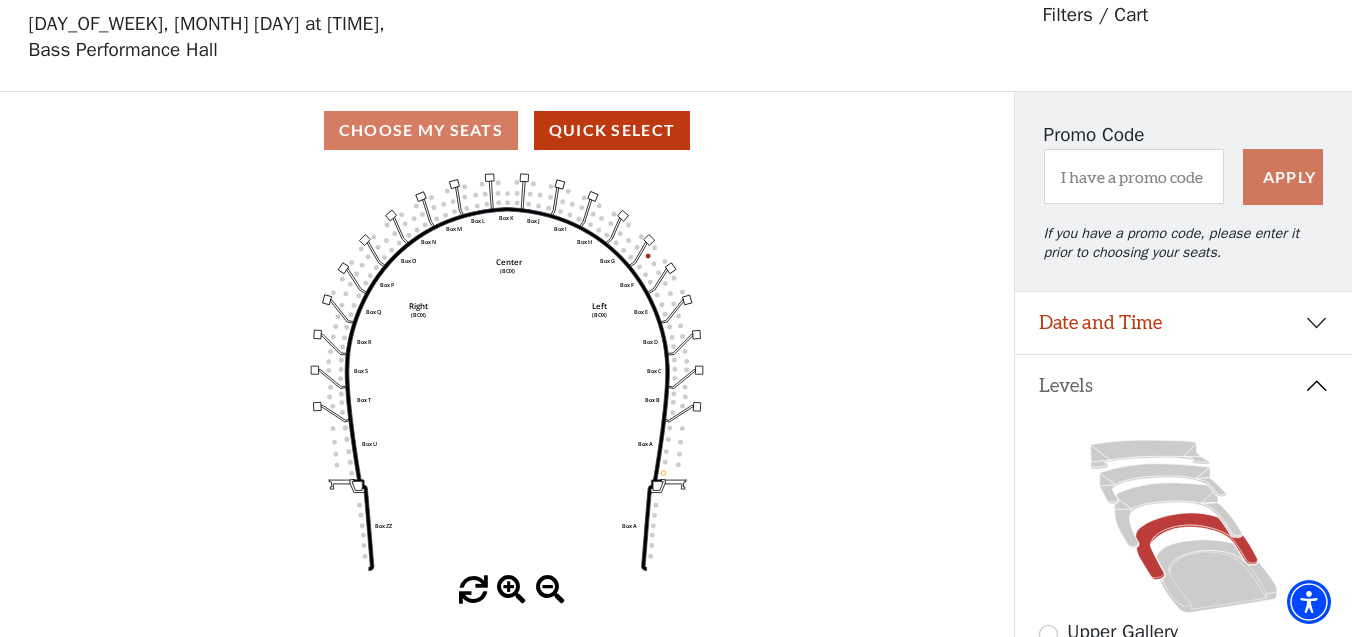 scroll, scrollTop: 92, scrollLeft: 0, axis: vertical 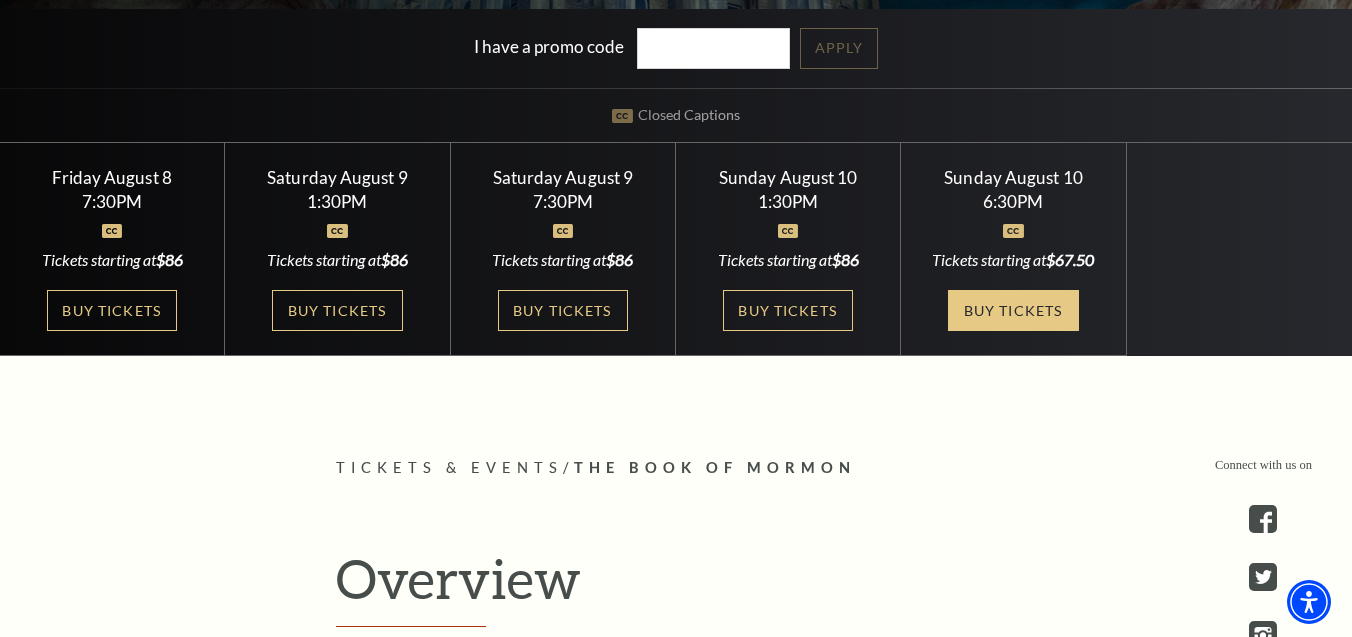 click on "Buy Tickets" at bounding box center [1013, 310] 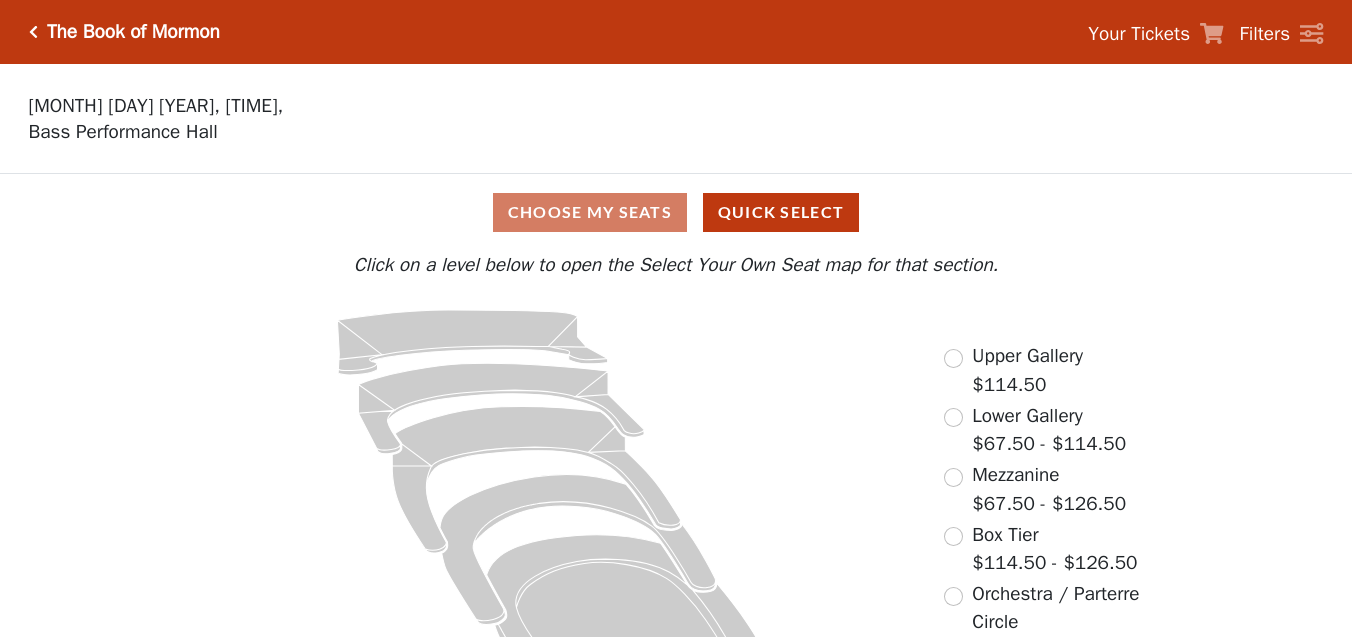 scroll, scrollTop: 0, scrollLeft: 0, axis: both 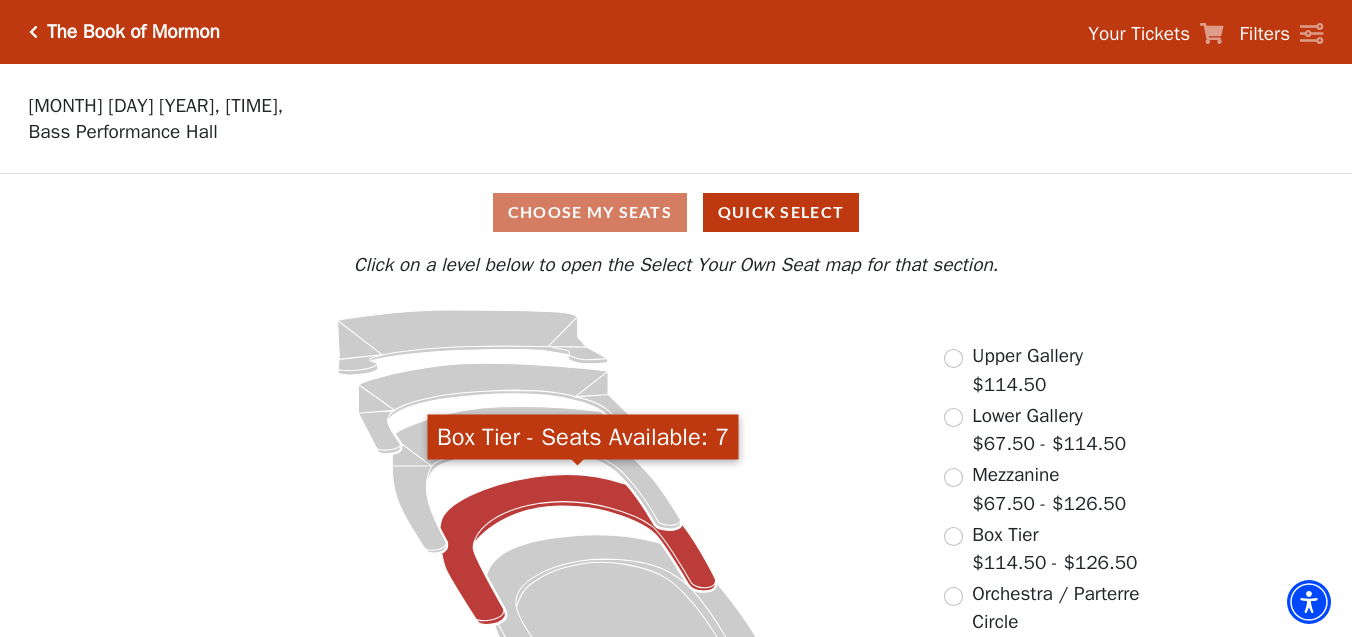 click 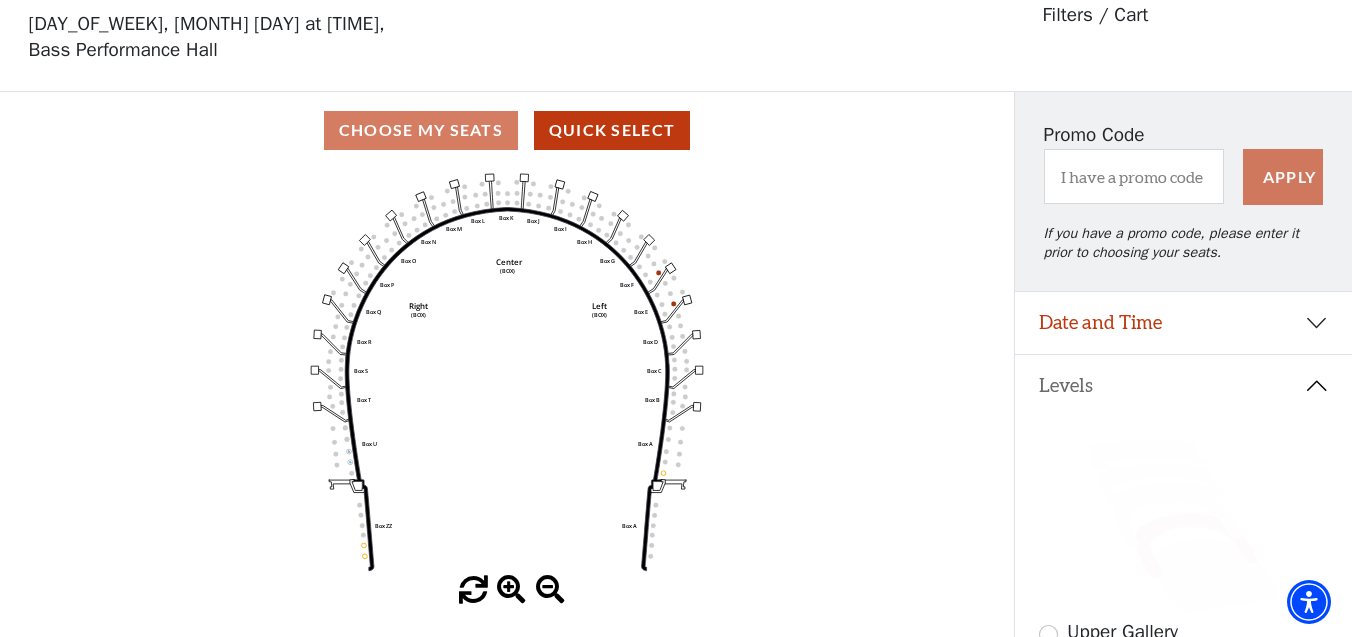 scroll, scrollTop: 92, scrollLeft: 0, axis: vertical 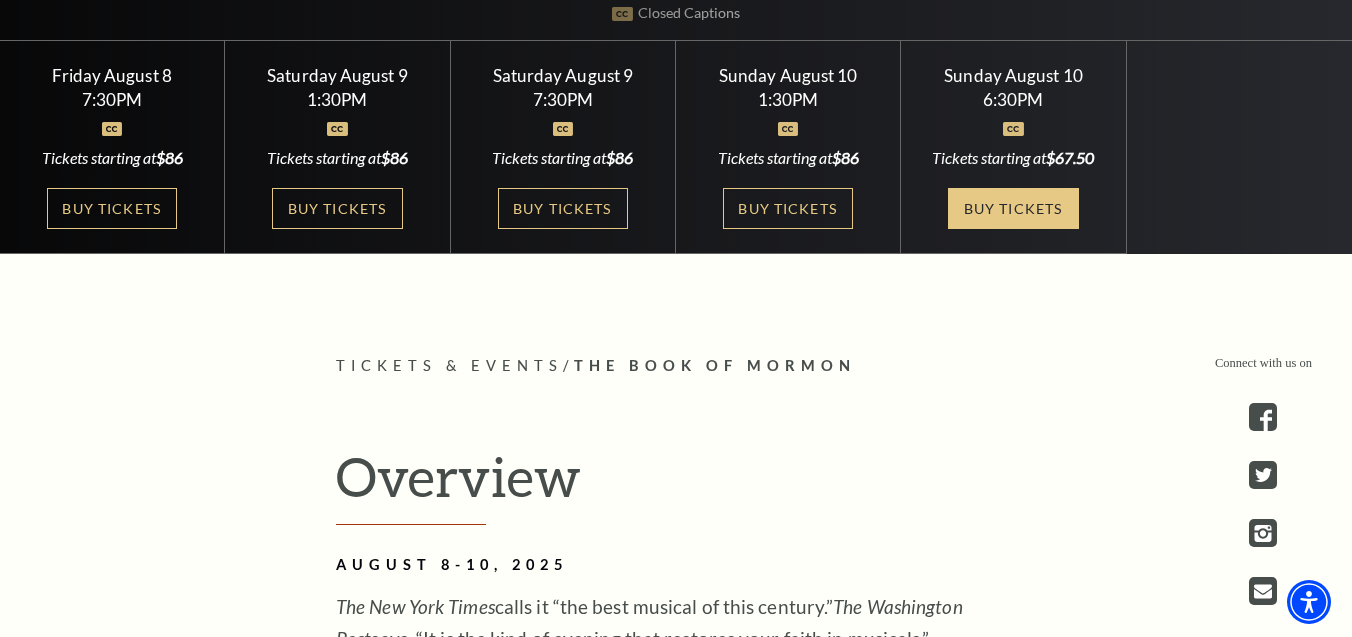 click on "Buy Tickets" at bounding box center (1013, 208) 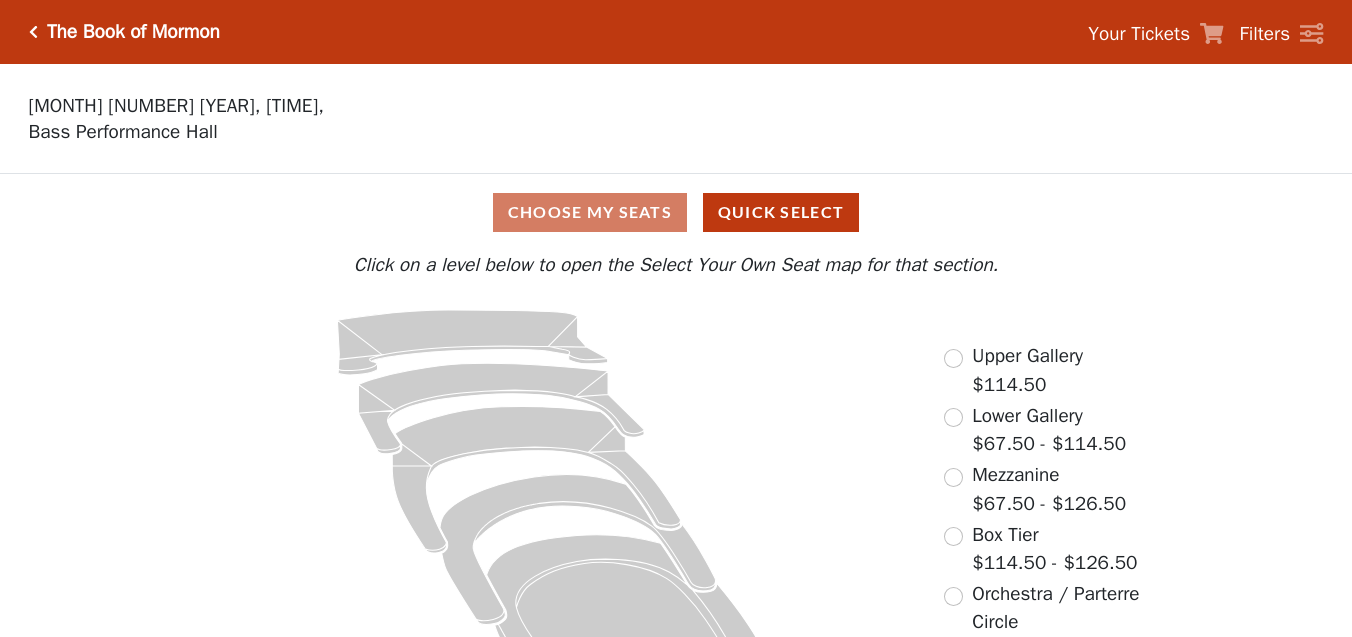 scroll, scrollTop: 0, scrollLeft: 0, axis: both 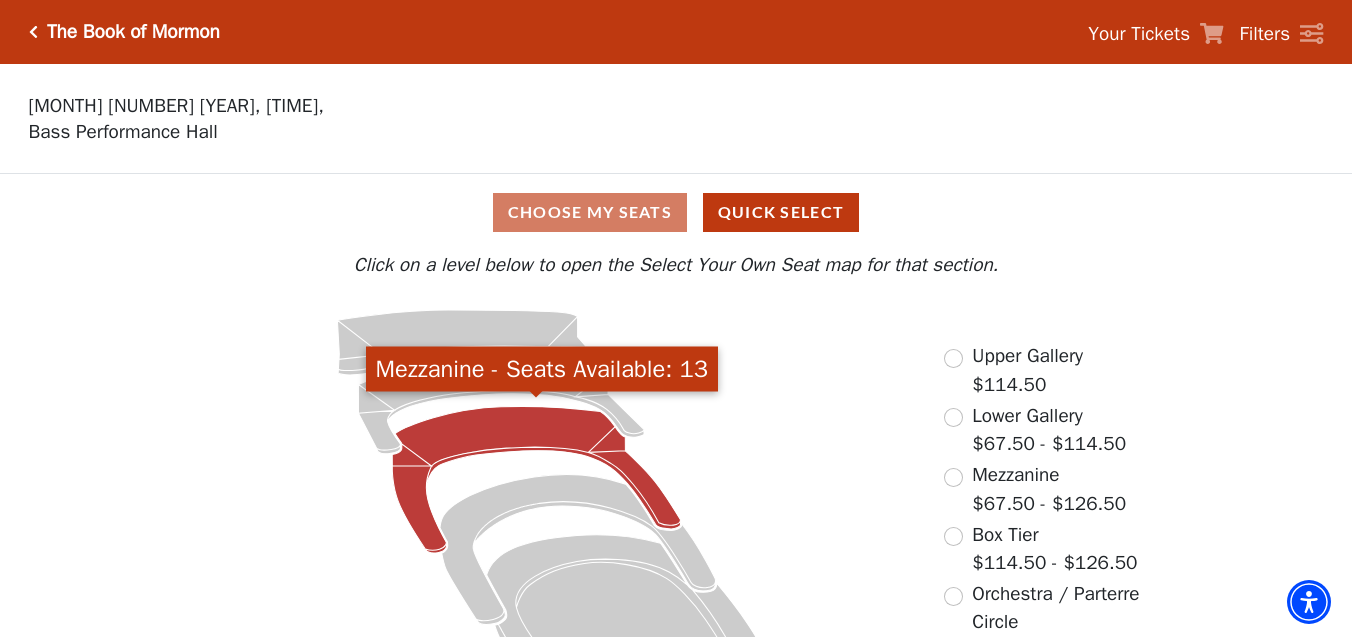 click 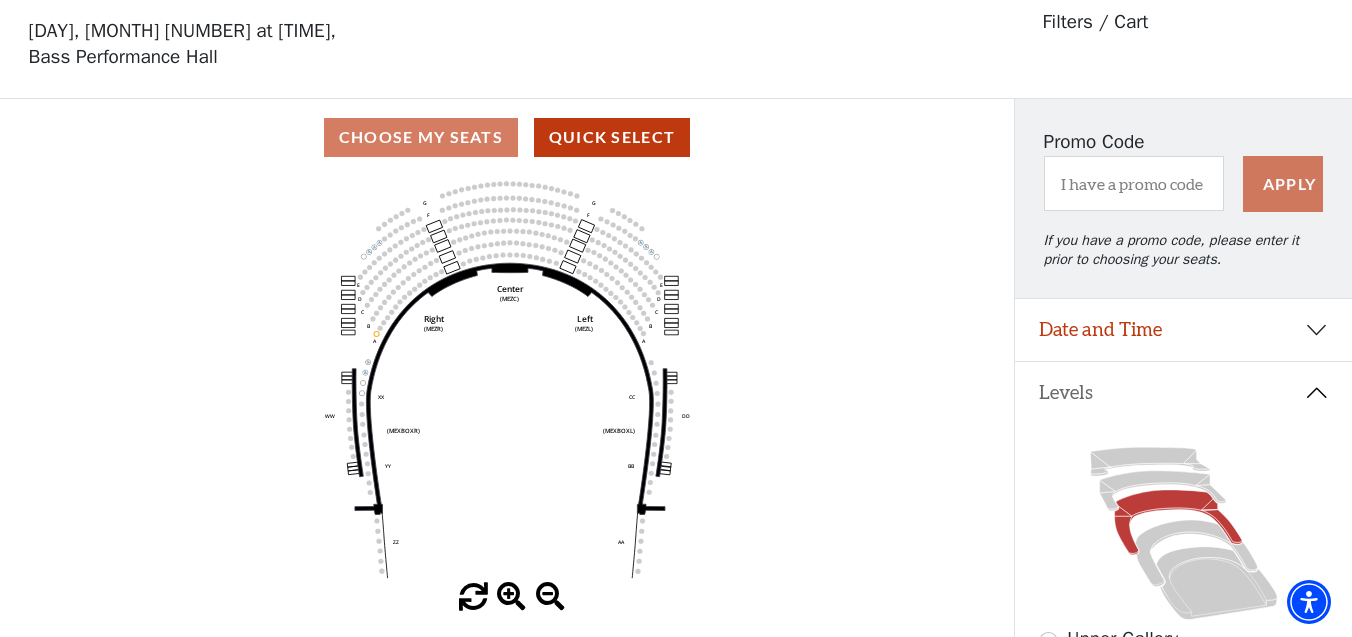 scroll, scrollTop: 92, scrollLeft: 0, axis: vertical 